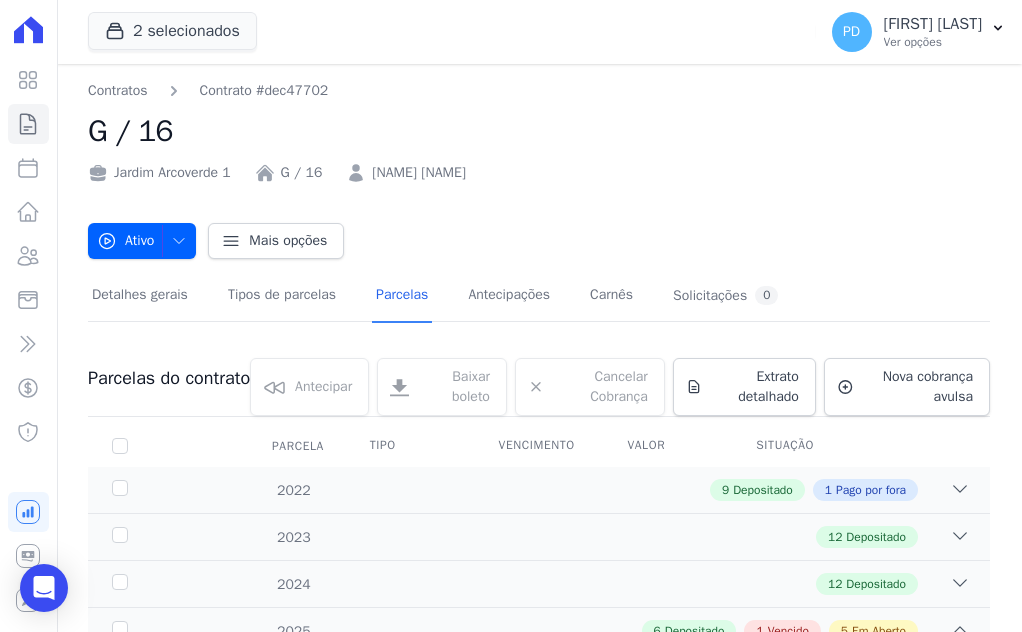 scroll, scrollTop: 0, scrollLeft: 0, axis: both 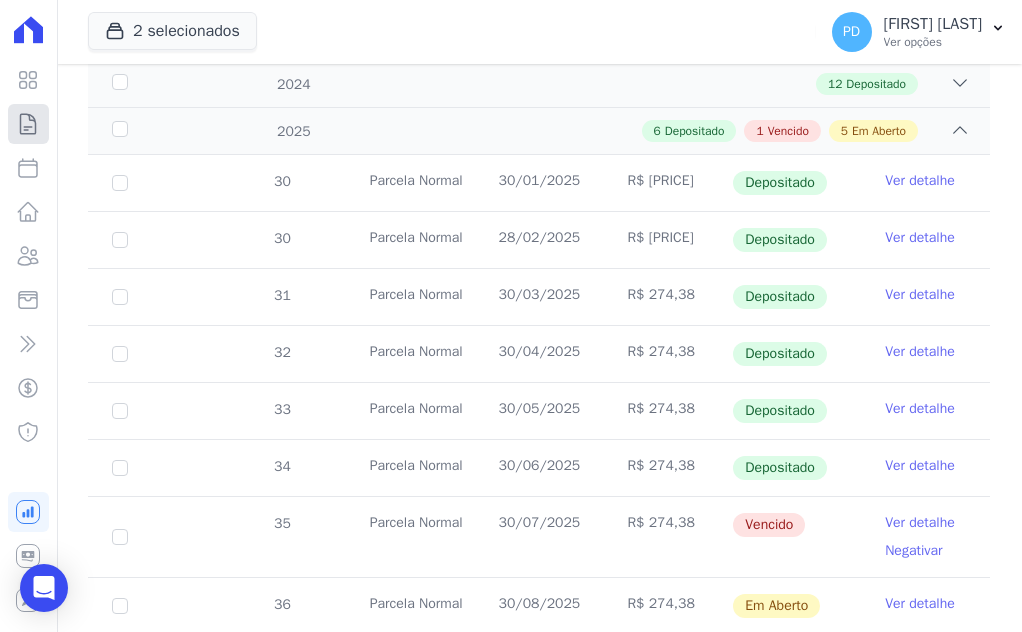 click 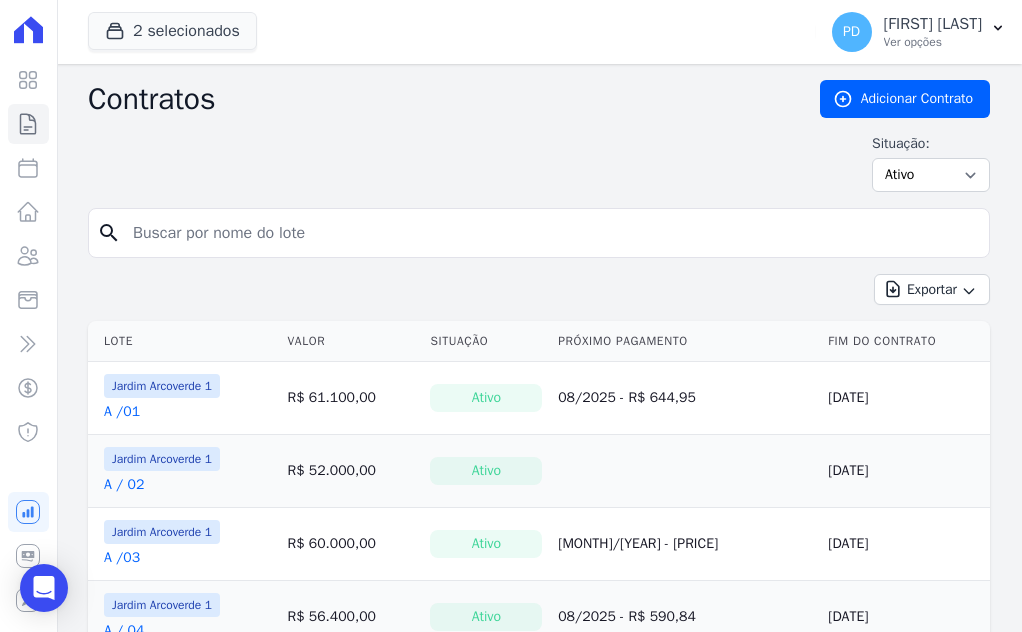 click at bounding box center (551, 233) 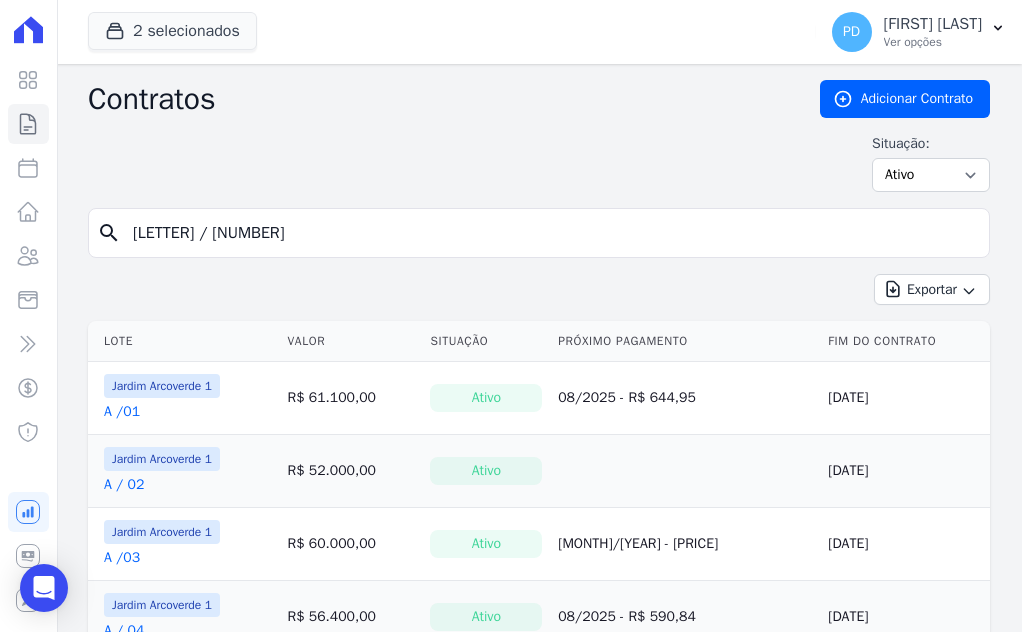 type on "[LETTER] / [NUMBER]" 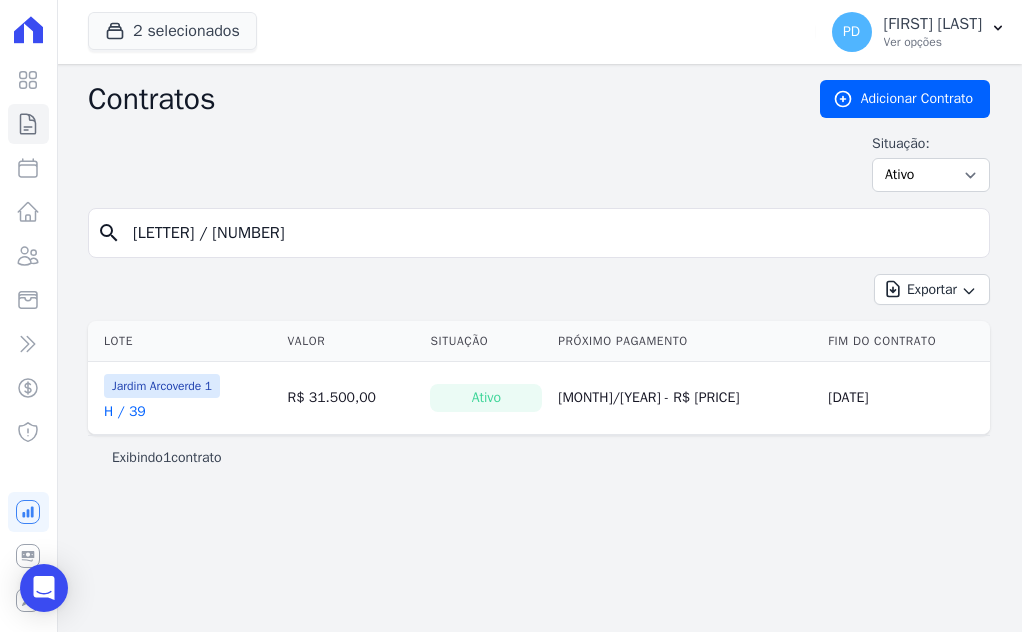 click on "H / 39" at bounding box center [125, 412] 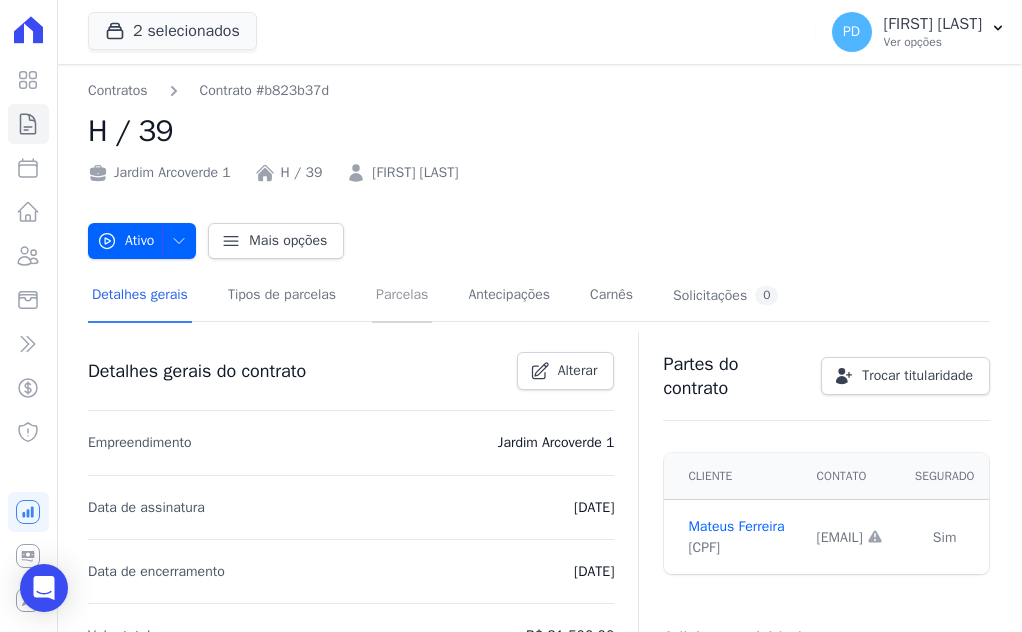 click on "Parcelas" at bounding box center [402, 296] 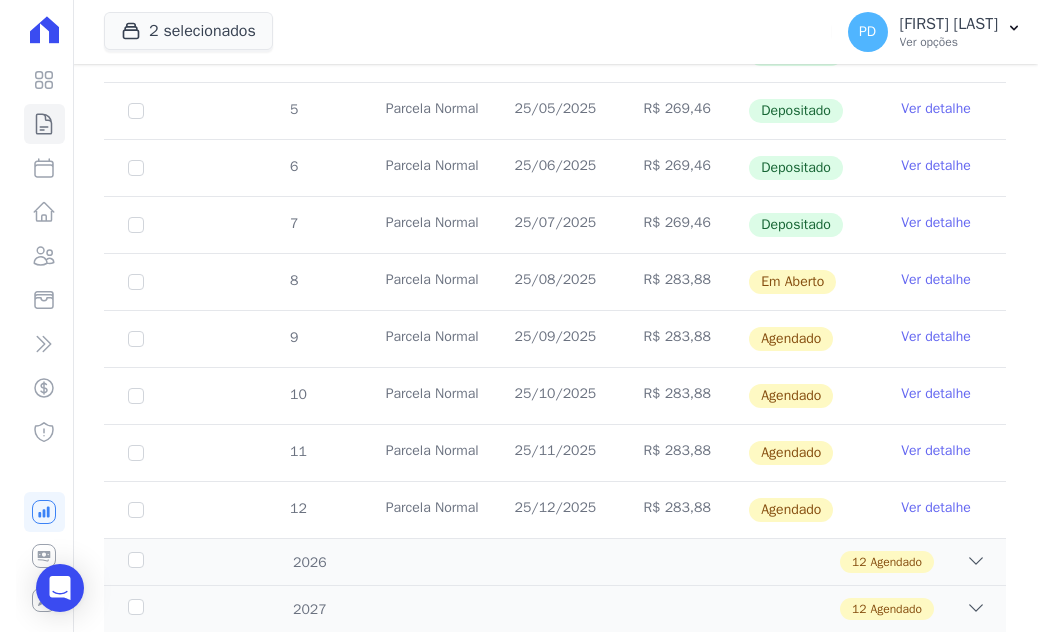 scroll, scrollTop: 700, scrollLeft: 0, axis: vertical 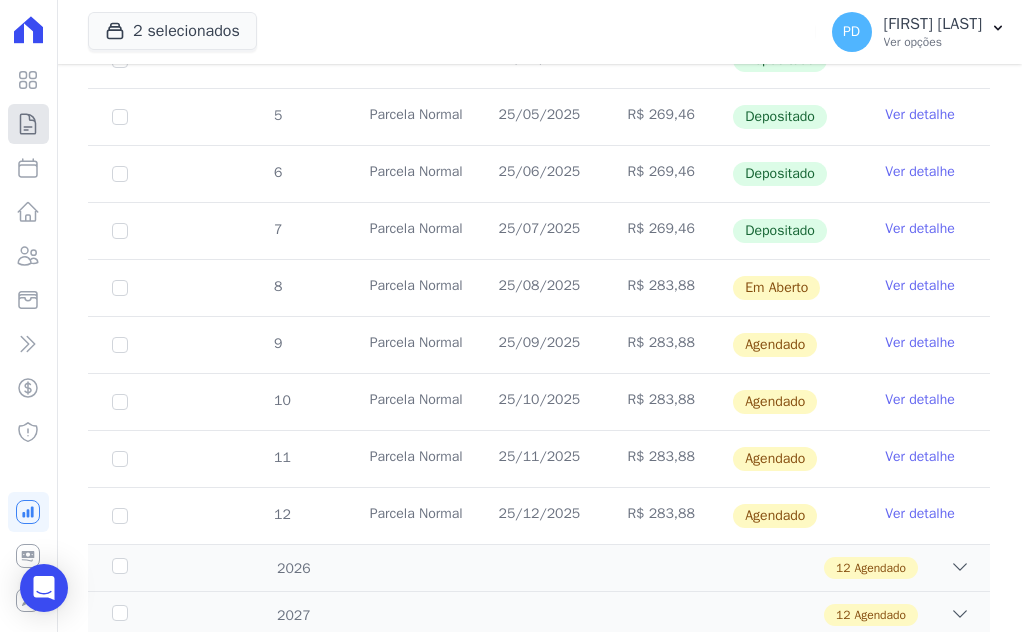 click 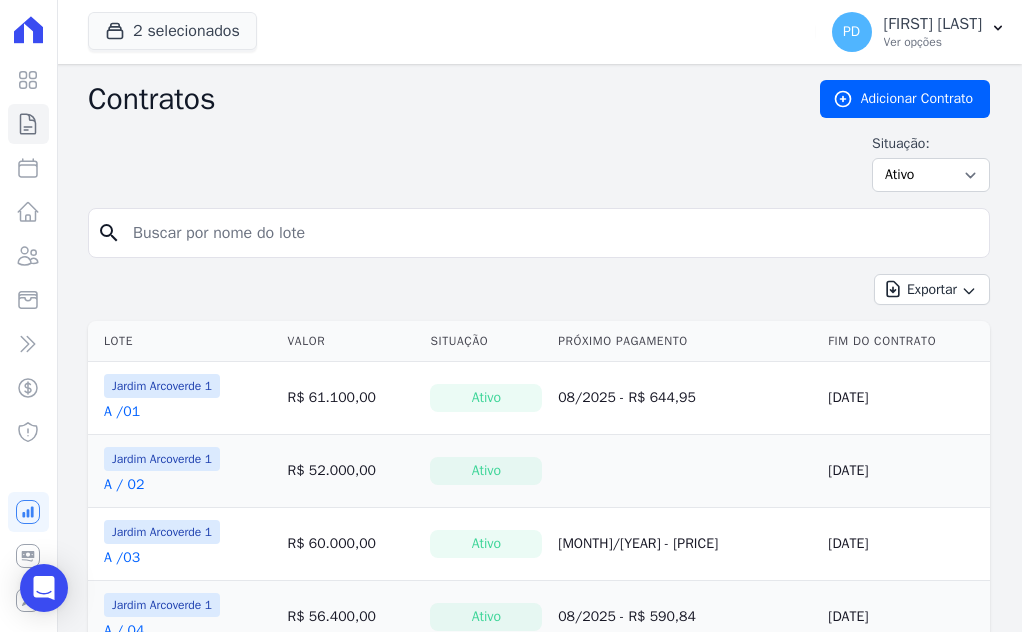 click at bounding box center [551, 233] 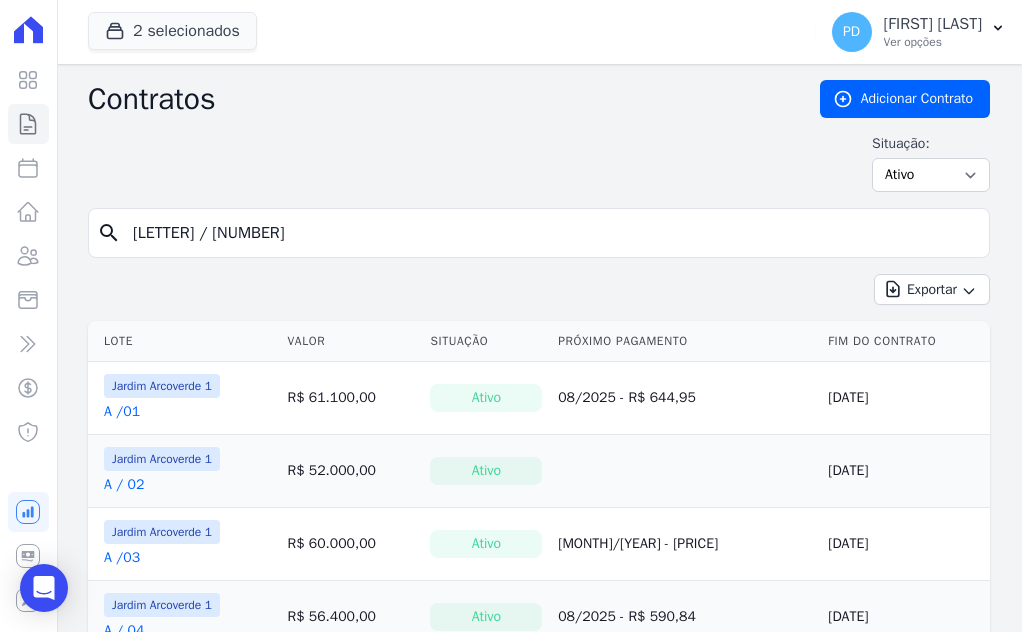 type on "[LETTER] / [NUMBER]" 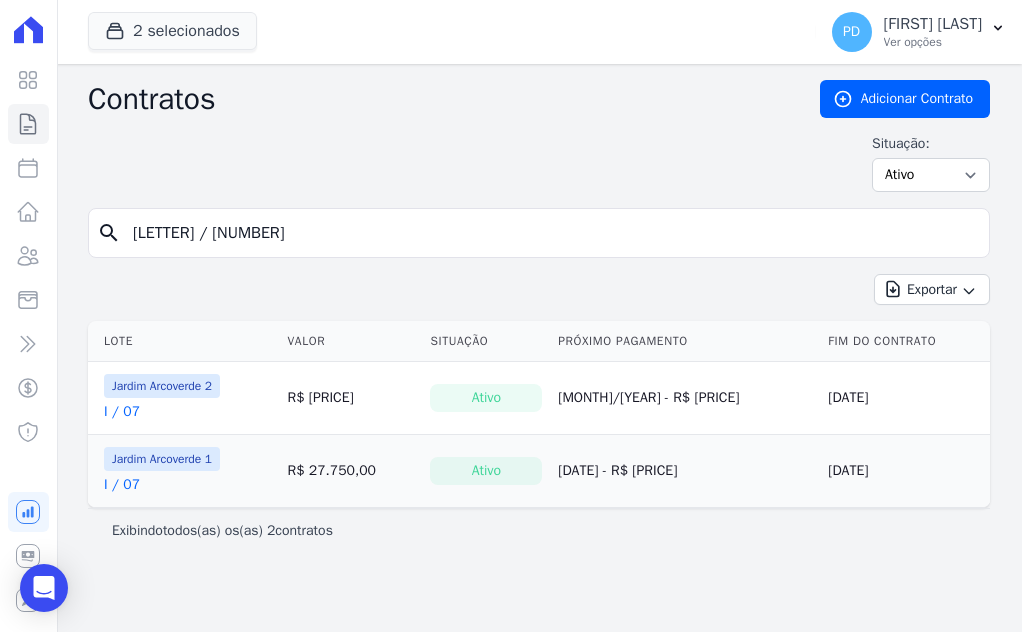click on "I / 07" at bounding box center [122, 485] 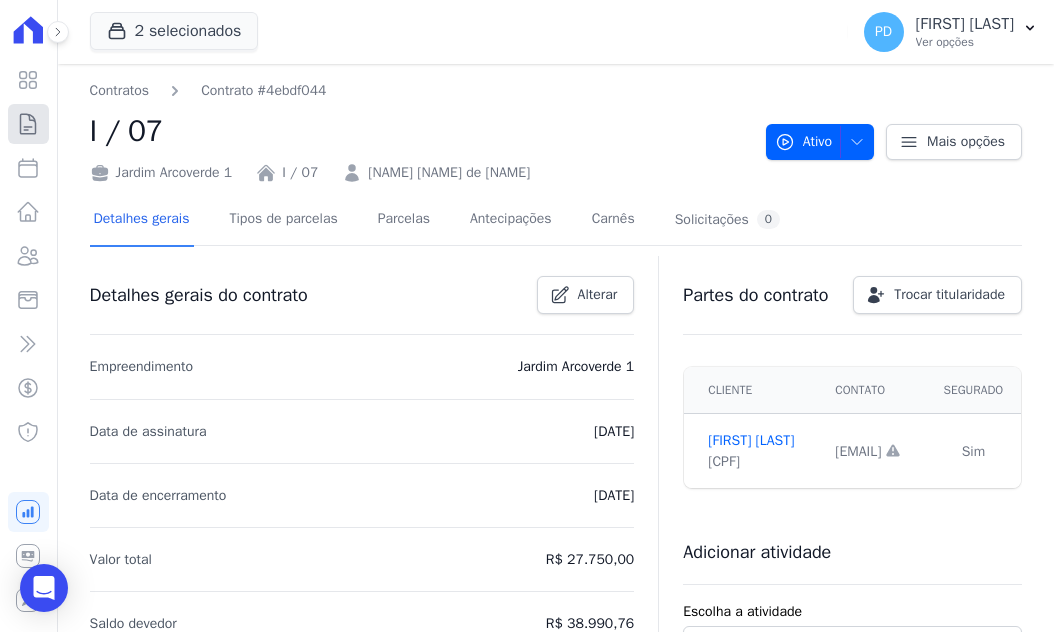 click 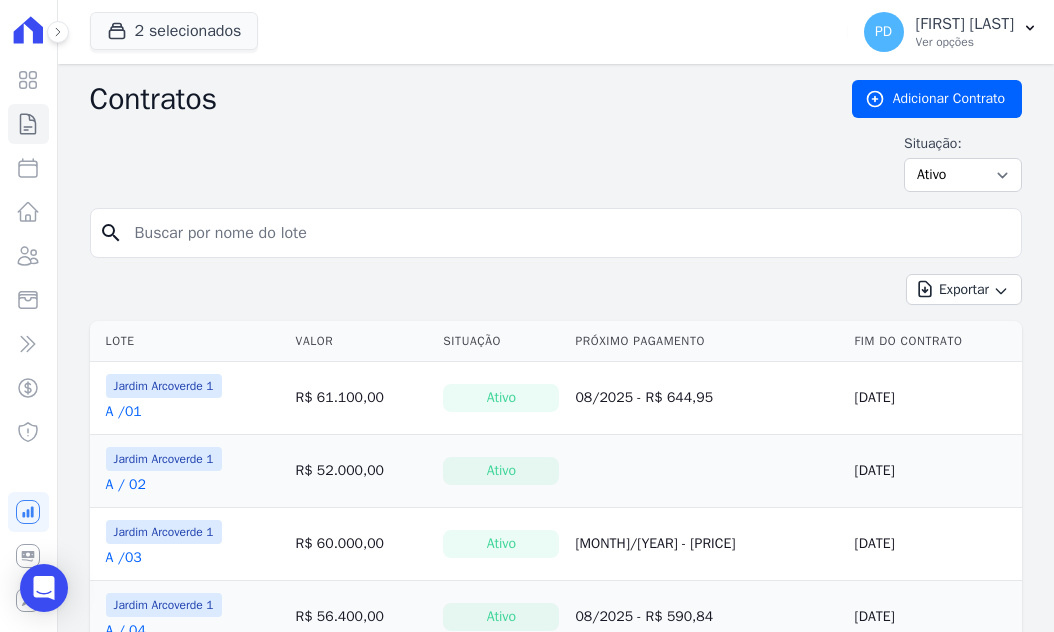 click at bounding box center (568, 233) 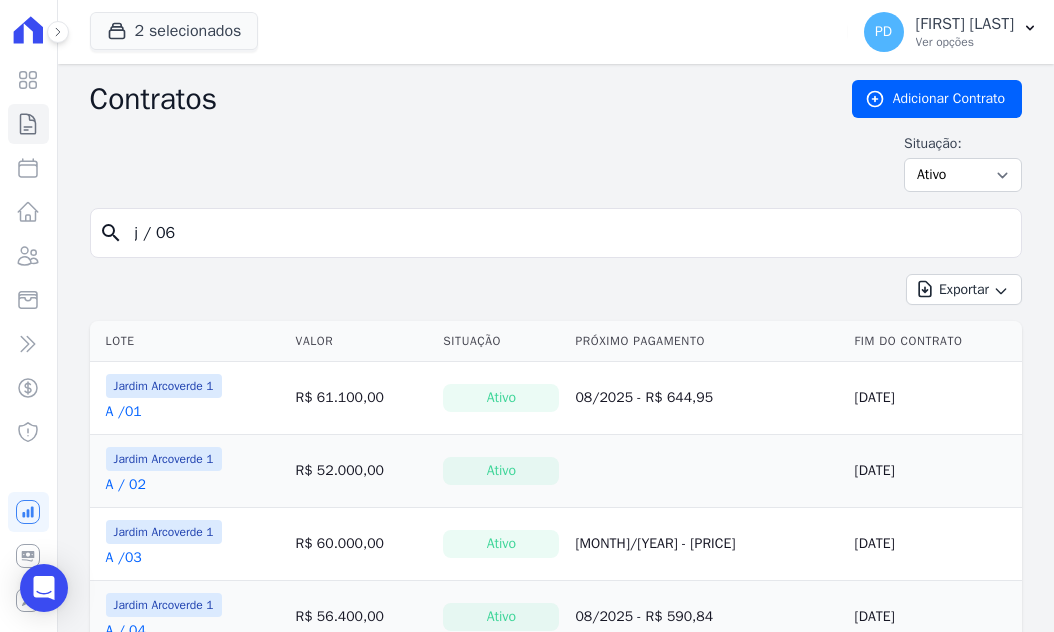 type on "j / 06" 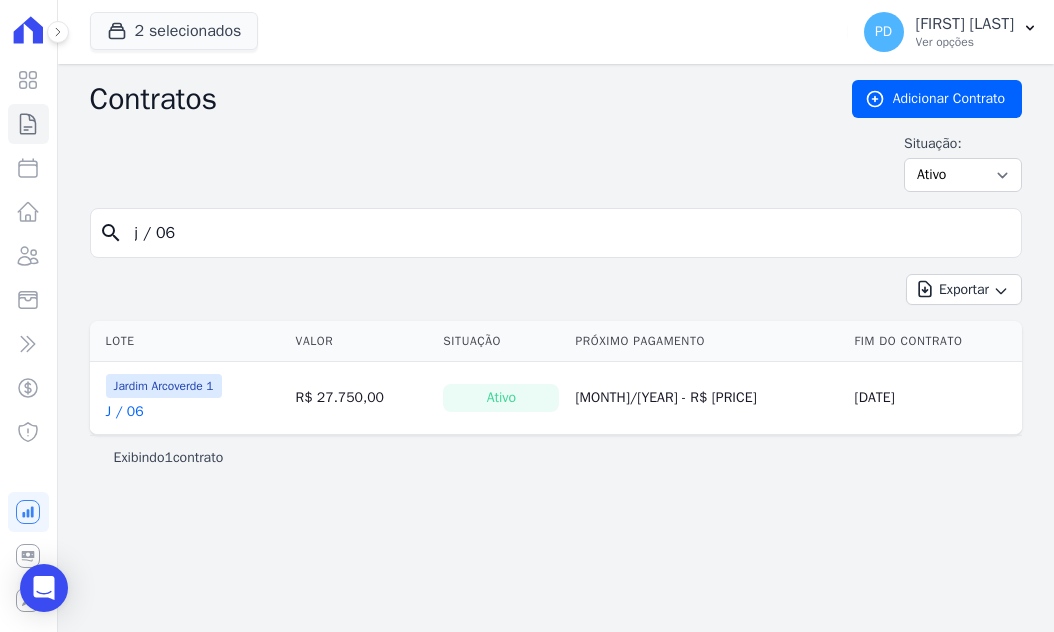 click on "J / 06" at bounding box center (125, 412) 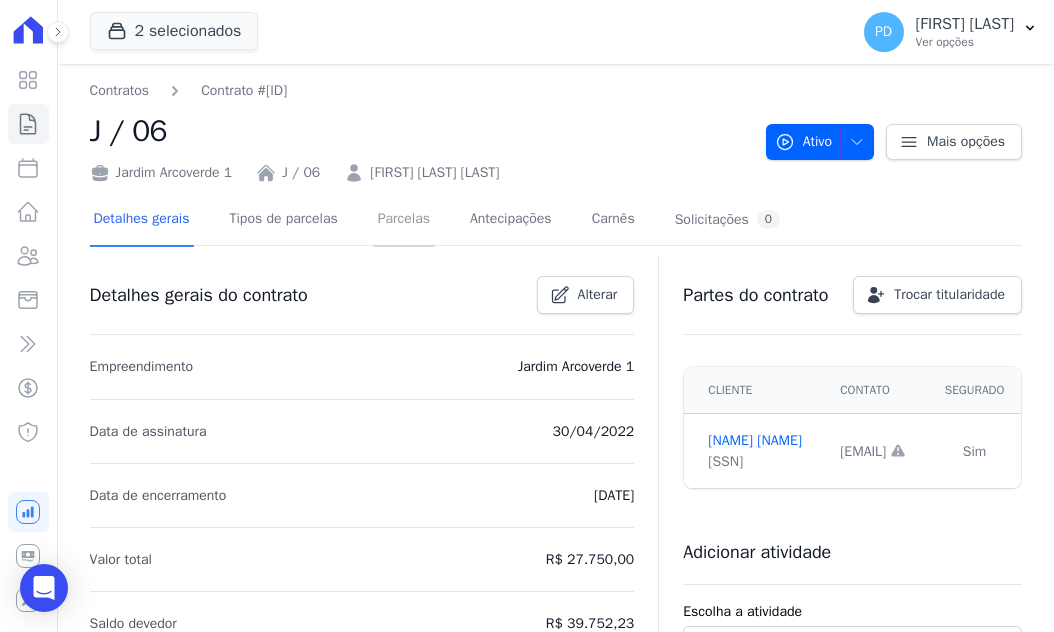 click on "Parcelas" at bounding box center [404, 220] 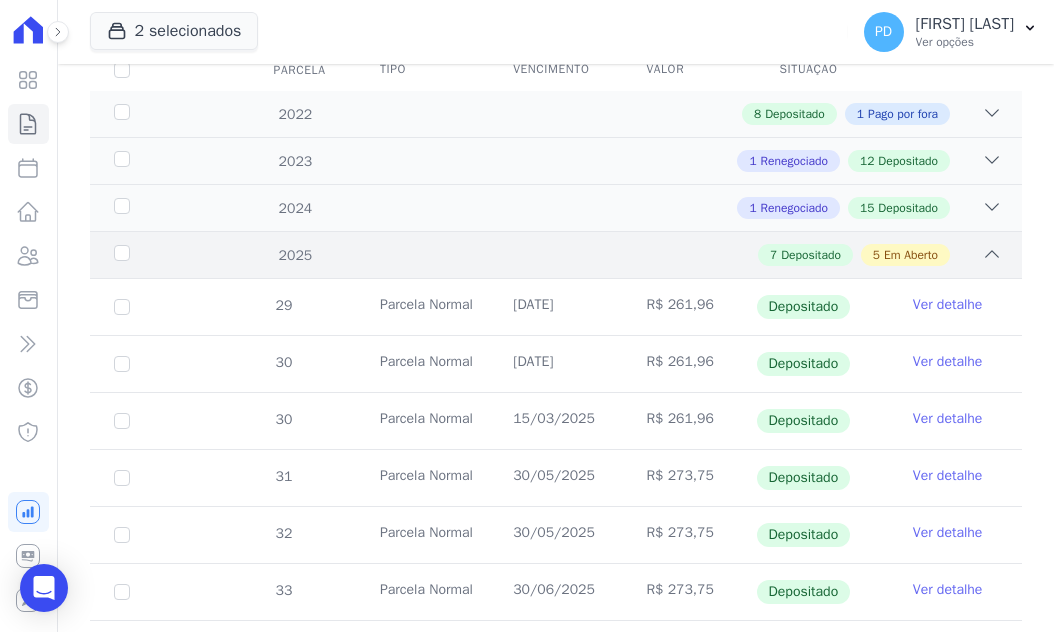 scroll, scrollTop: 0, scrollLeft: 0, axis: both 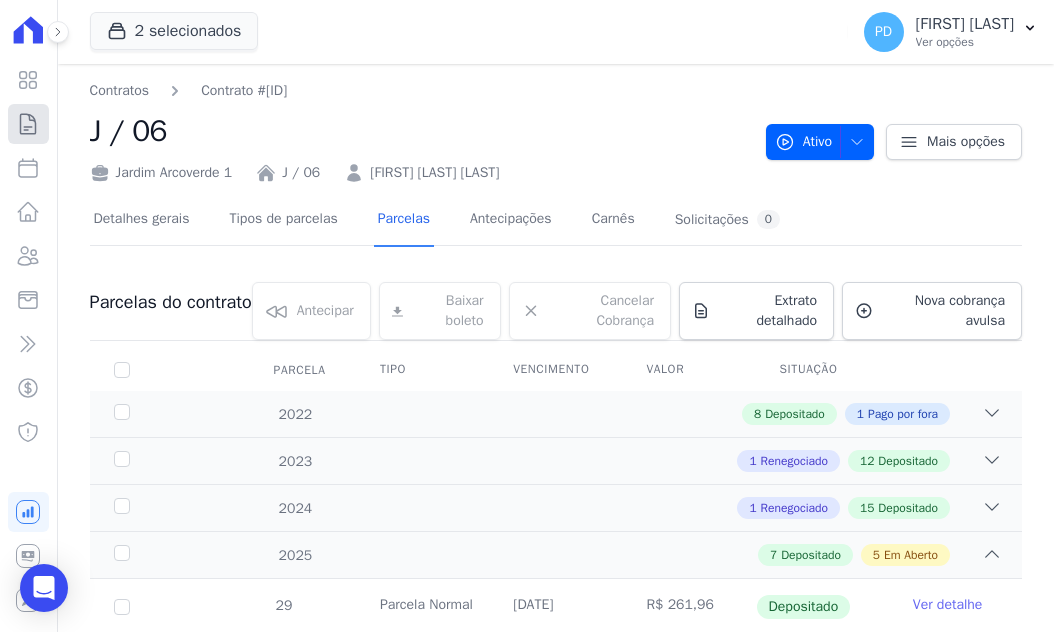 click 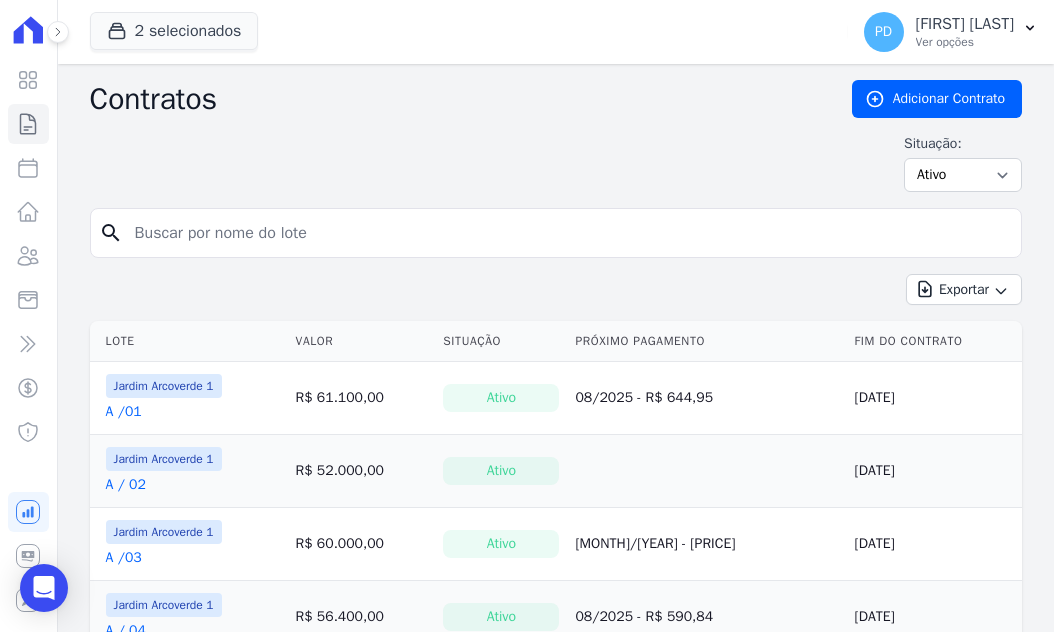 click at bounding box center [568, 233] 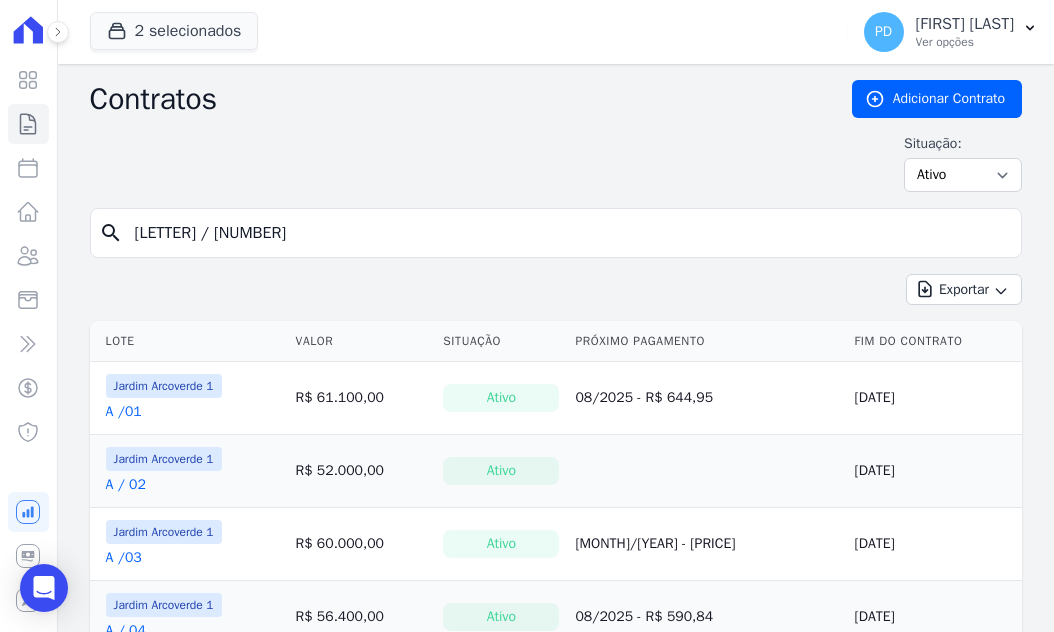 type on "[LETTER] / [NUMBER]" 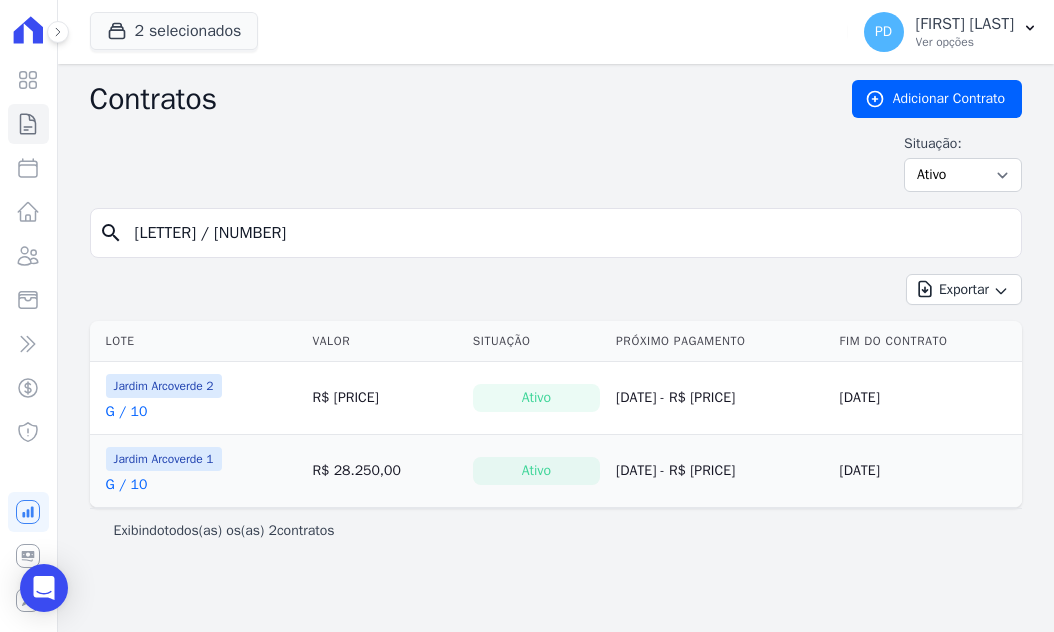 click on "G / 10" at bounding box center [127, 485] 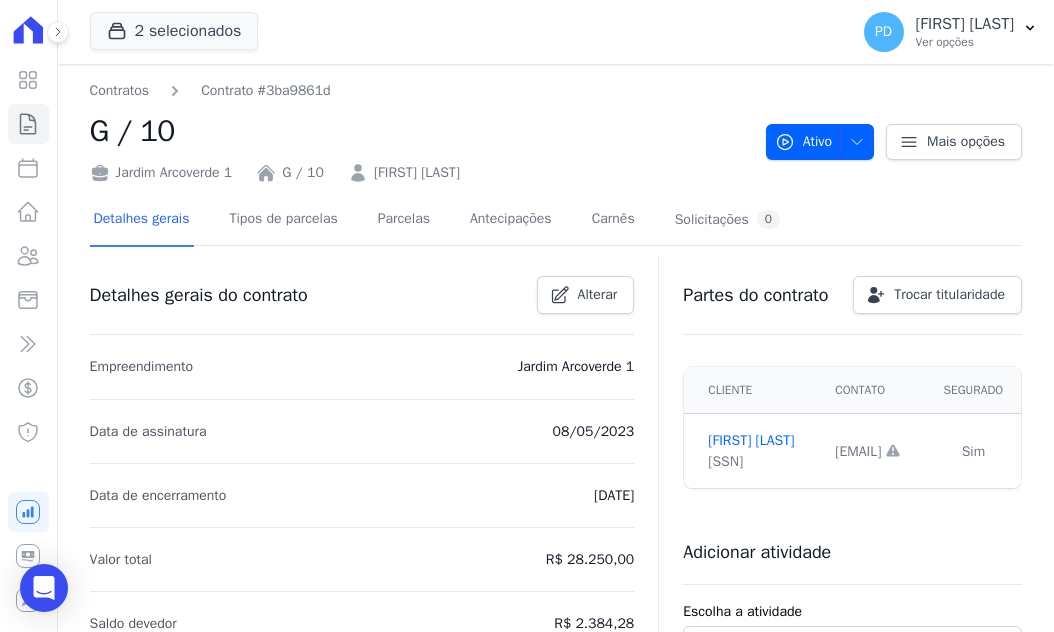 drag, startPoint x: 566, startPoint y: 167, endPoint x: 360, endPoint y: 178, distance: 206.29349 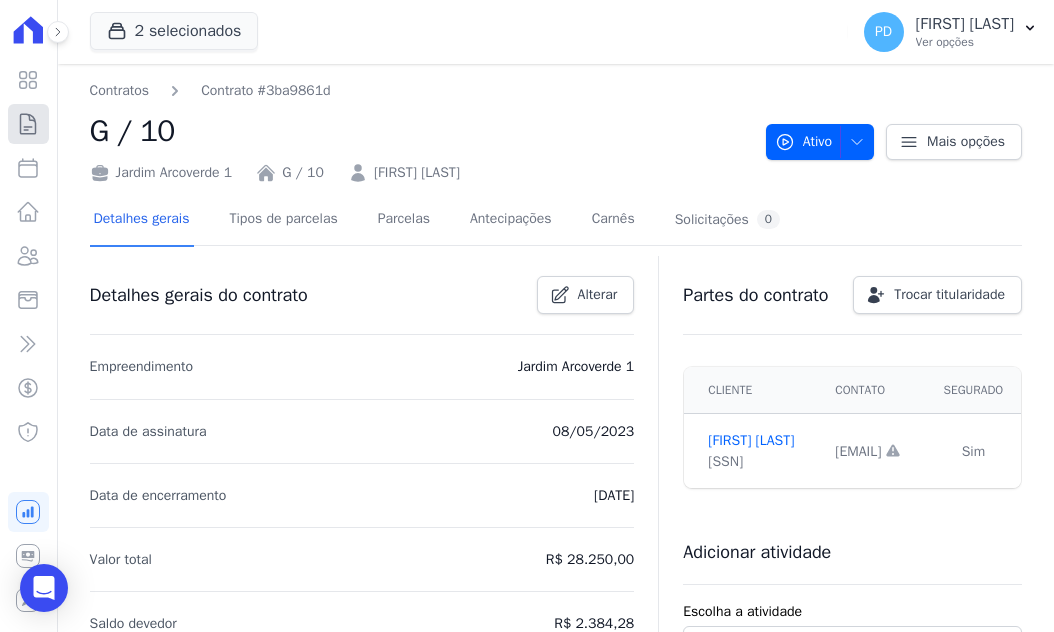 click 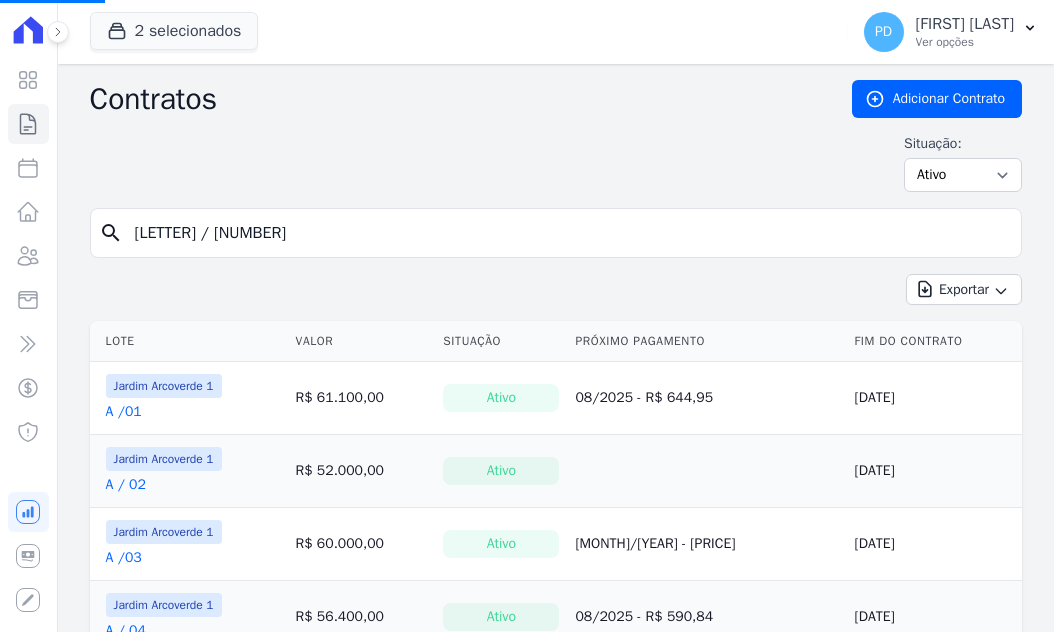 click on "[LETTER] / [NUMBER]" at bounding box center [568, 233] 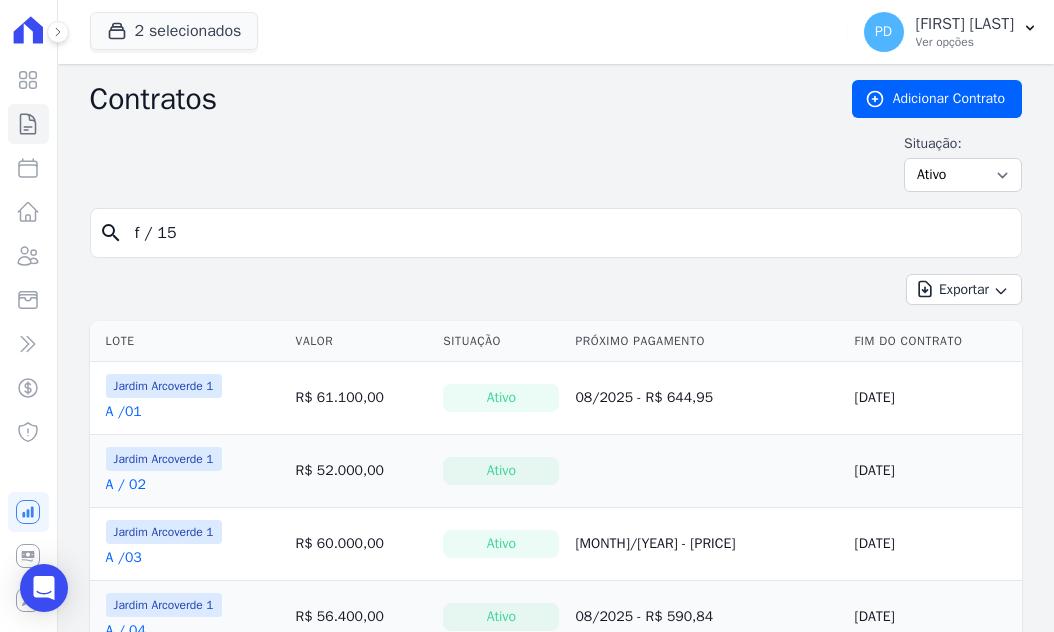 type on "f / 15" 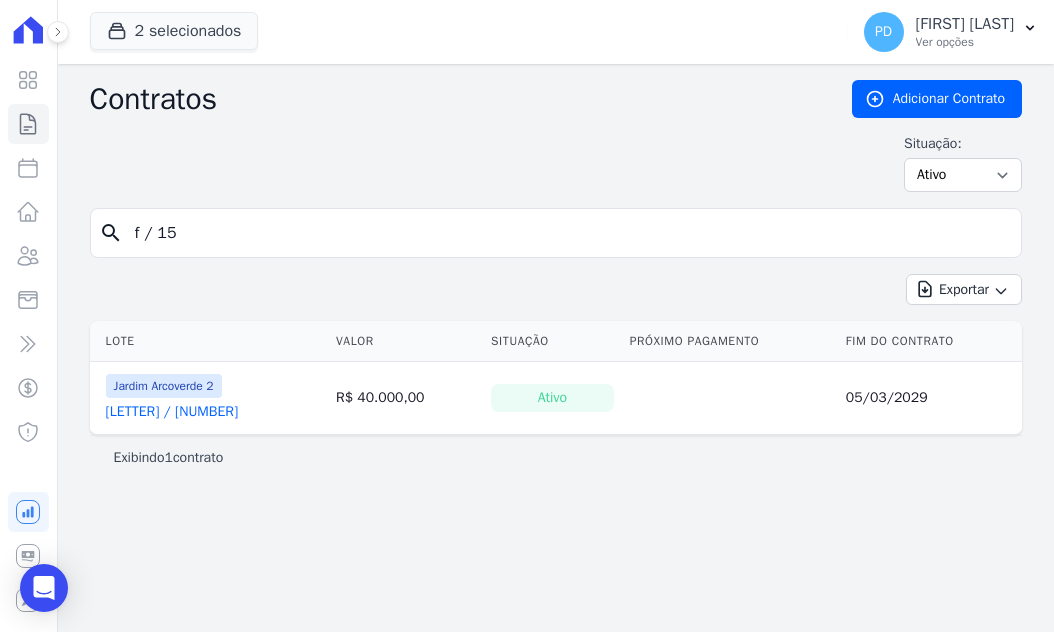 click on "[LETTER] / [NUMBER]" at bounding box center (172, 412) 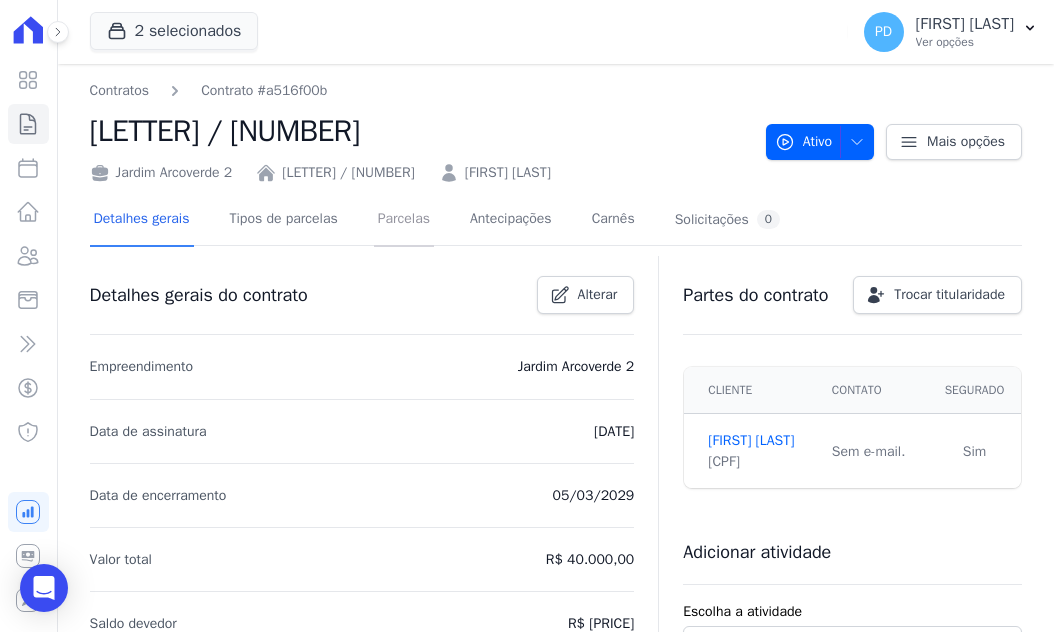 click on "Parcelas" at bounding box center [404, 220] 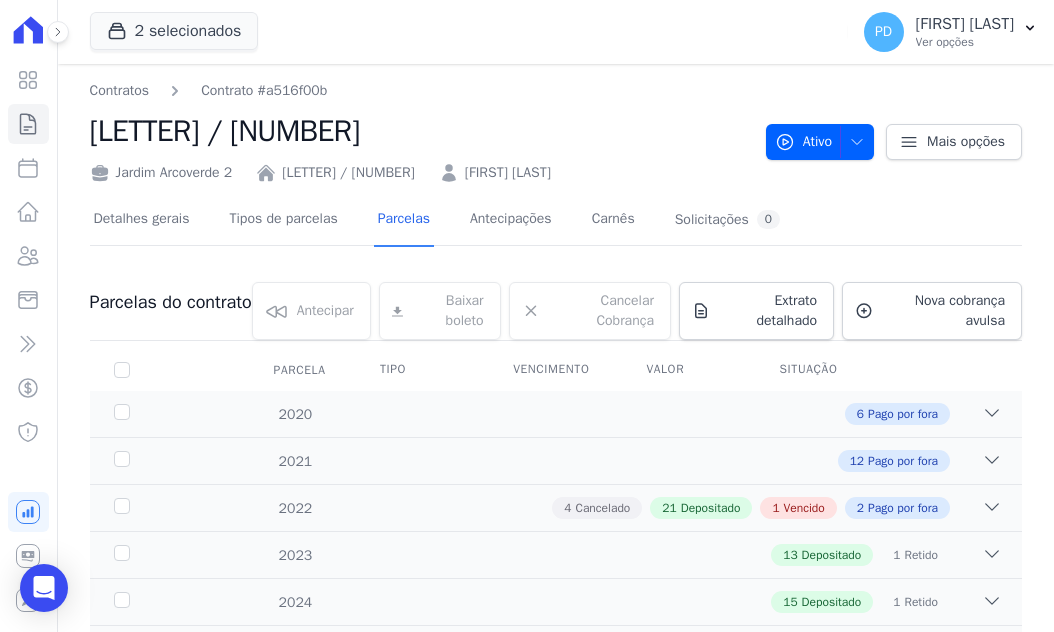 scroll, scrollTop: 500, scrollLeft: 0, axis: vertical 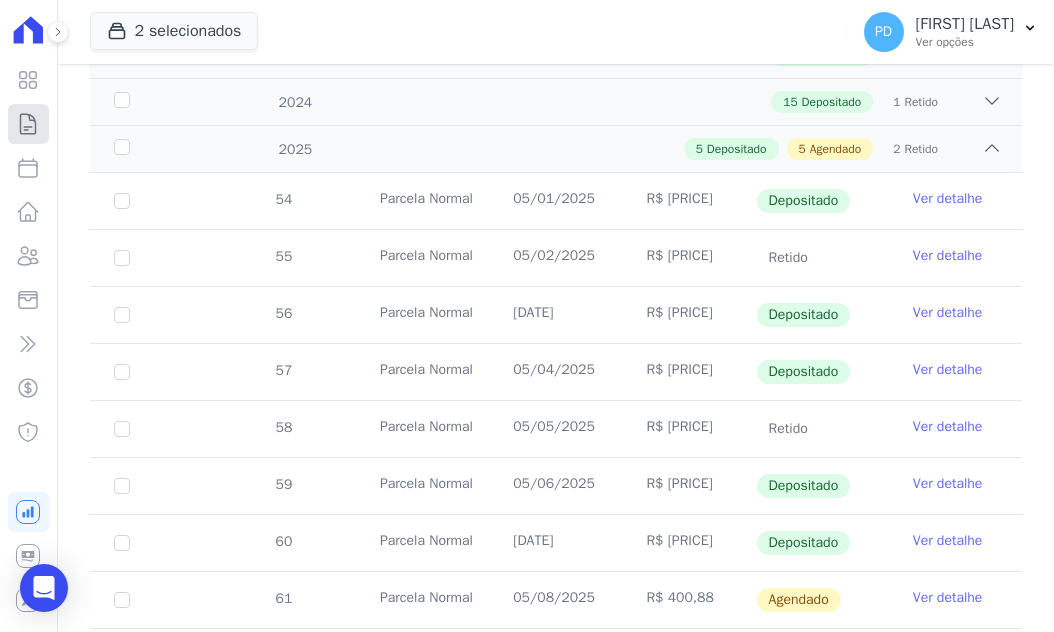 click 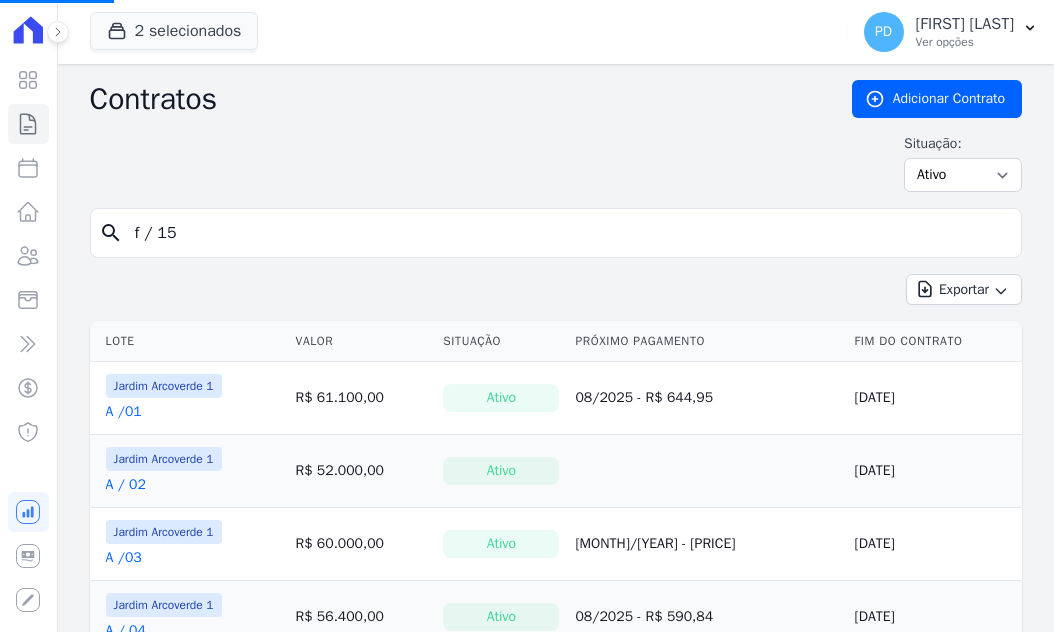 click on "f / 15" at bounding box center (568, 233) 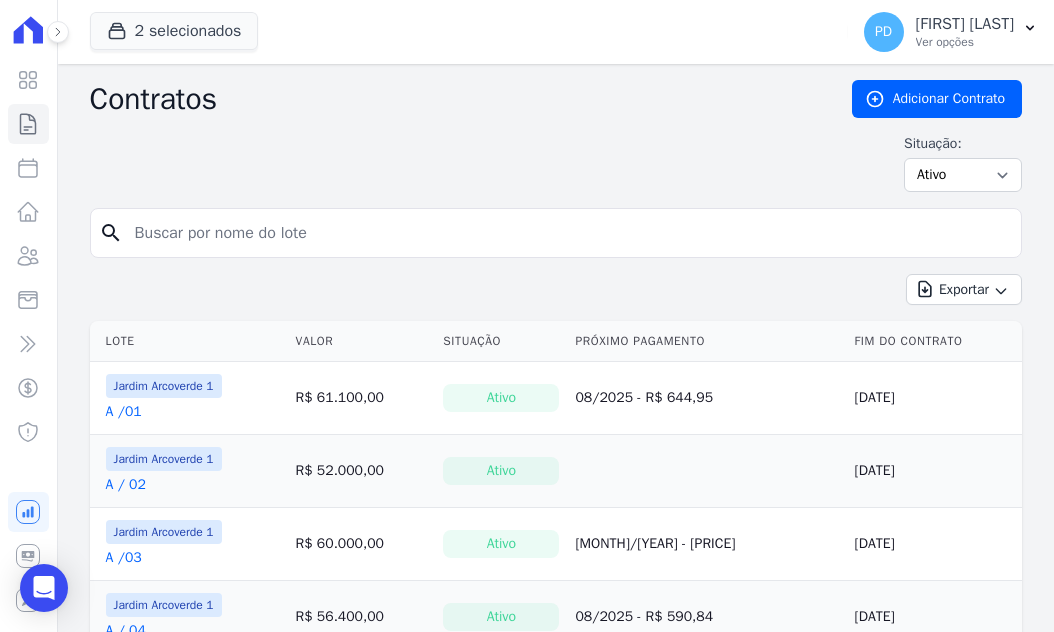 click at bounding box center [568, 233] 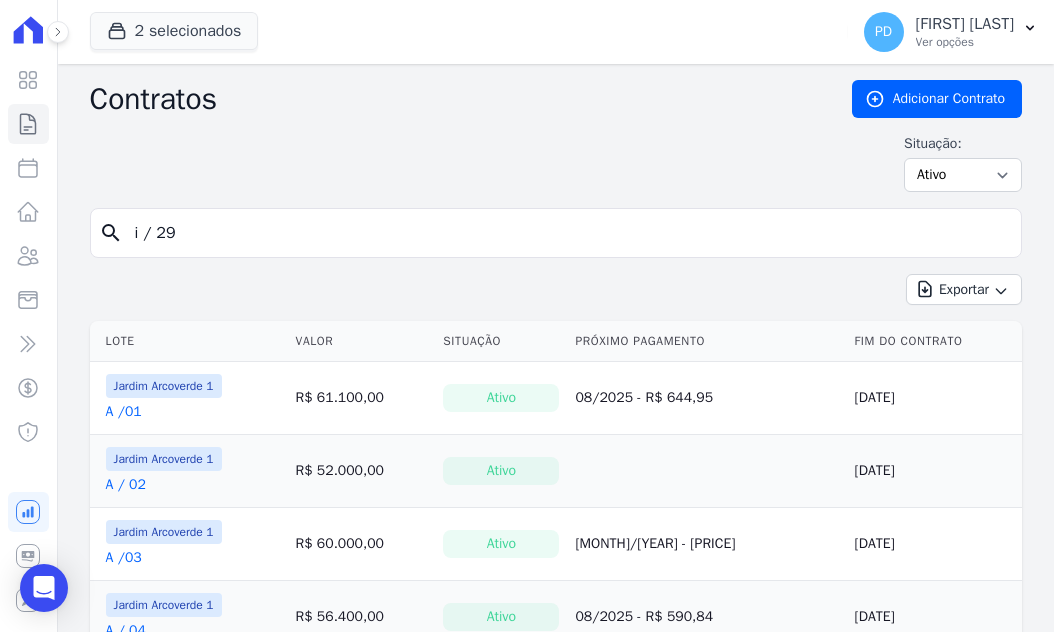 type on "i / 29" 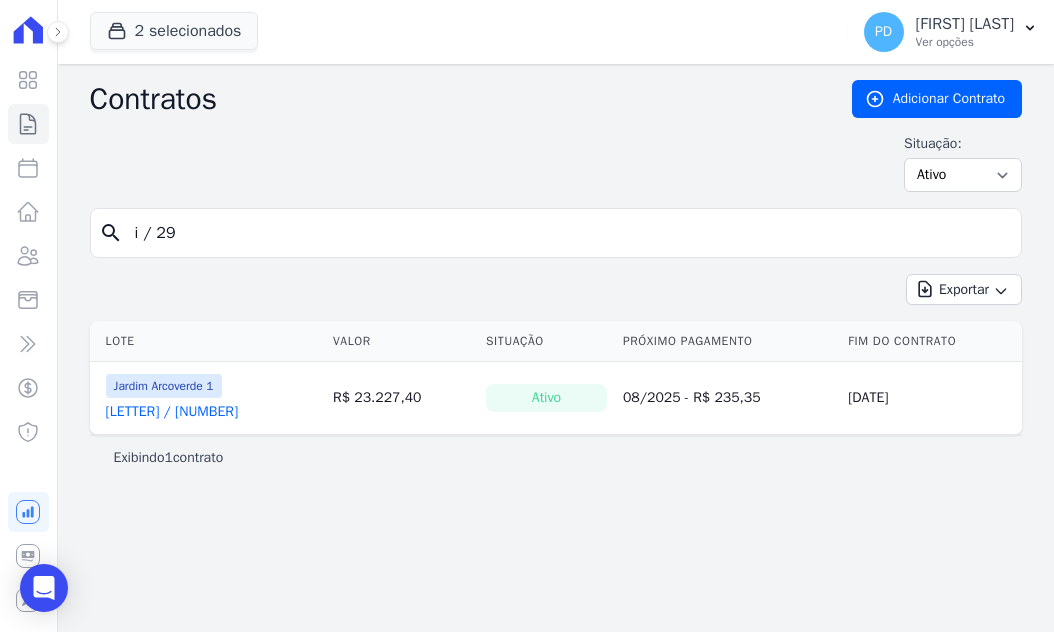 click on "[LETTER] / [NUMBER]" at bounding box center [172, 412] 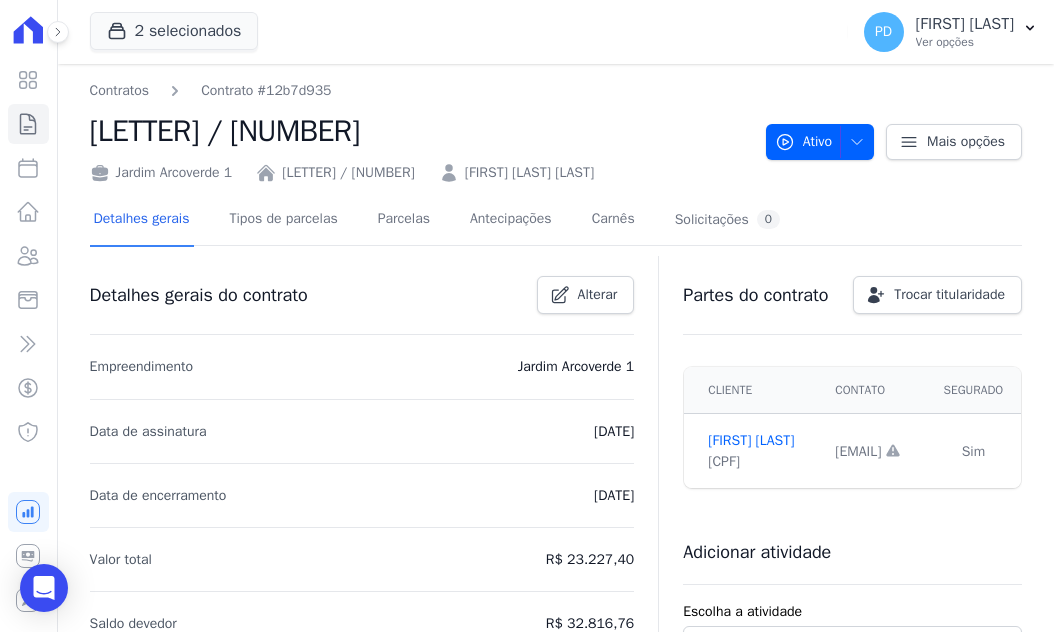 scroll, scrollTop: 100, scrollLeft: 0, axis: vertical 